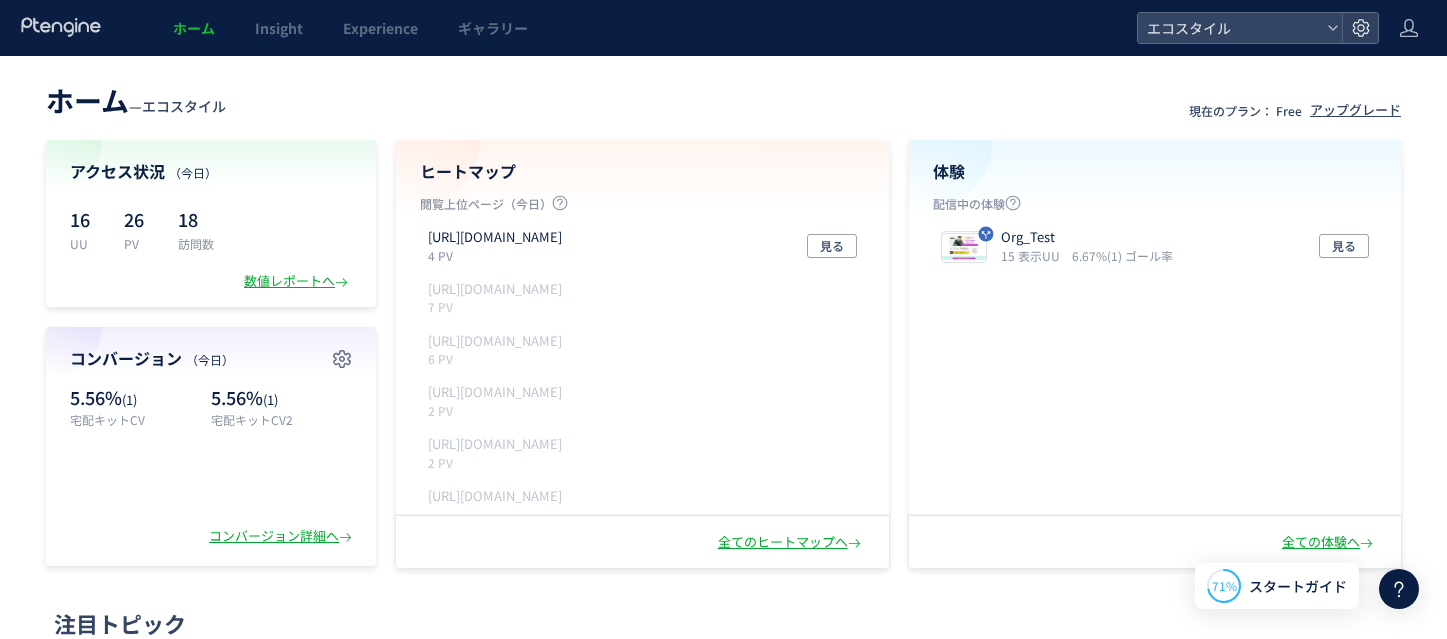 scroll, scrollTop: 0, scrollLeft: 0, axis: both 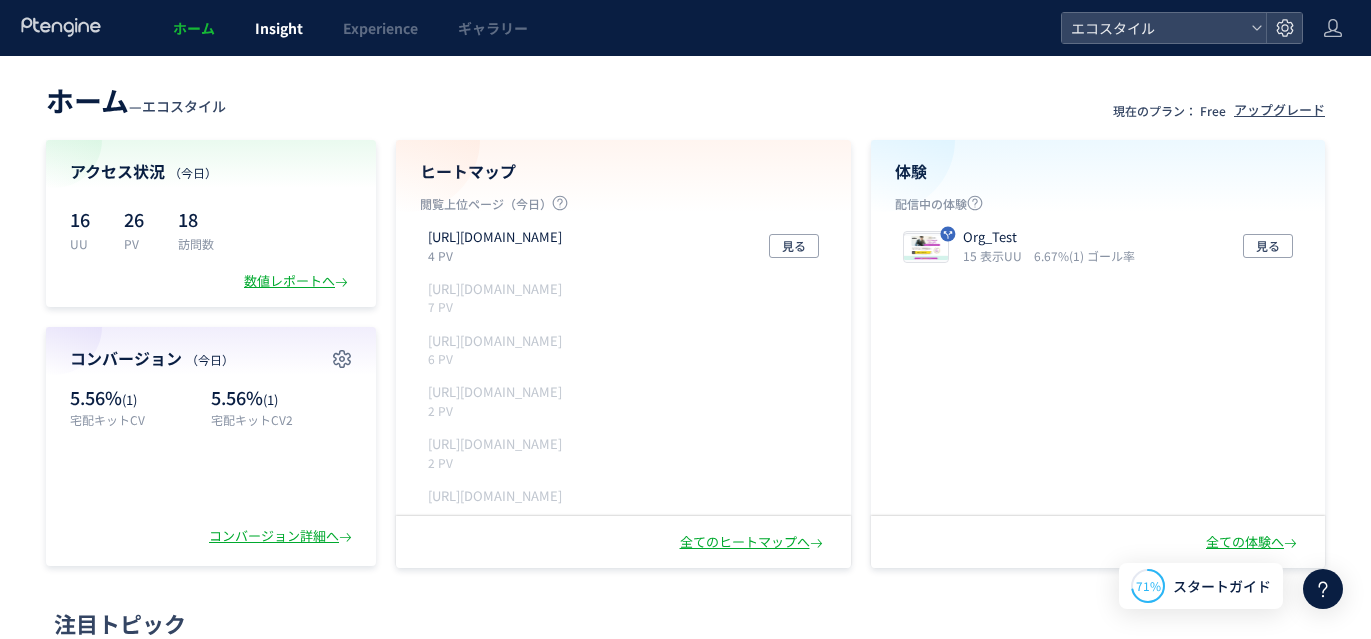 click on "Insight" at bounding box center [279, 28] 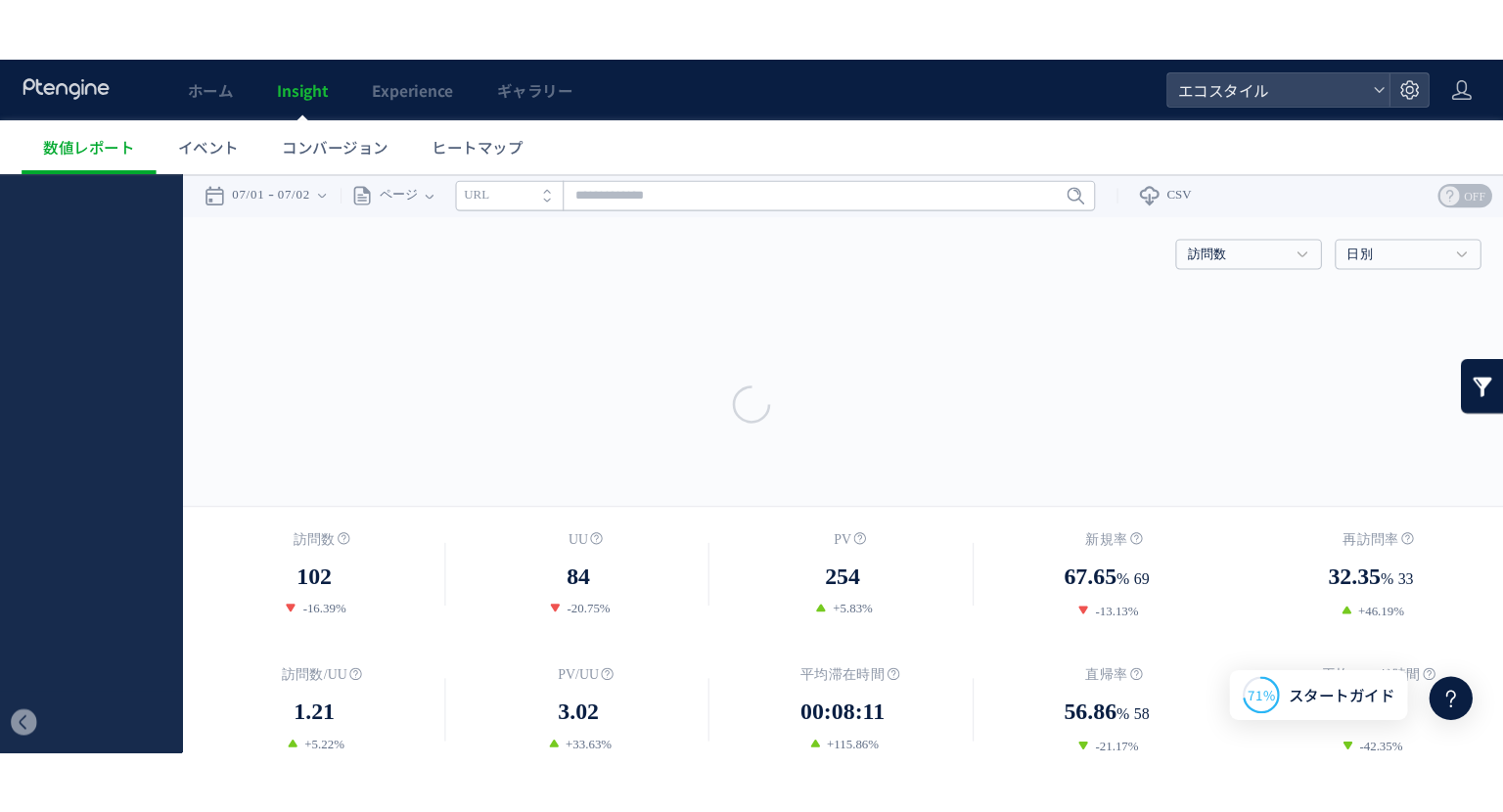 scroll, scrollTop: 0, scrollLeft: 0, axis: both 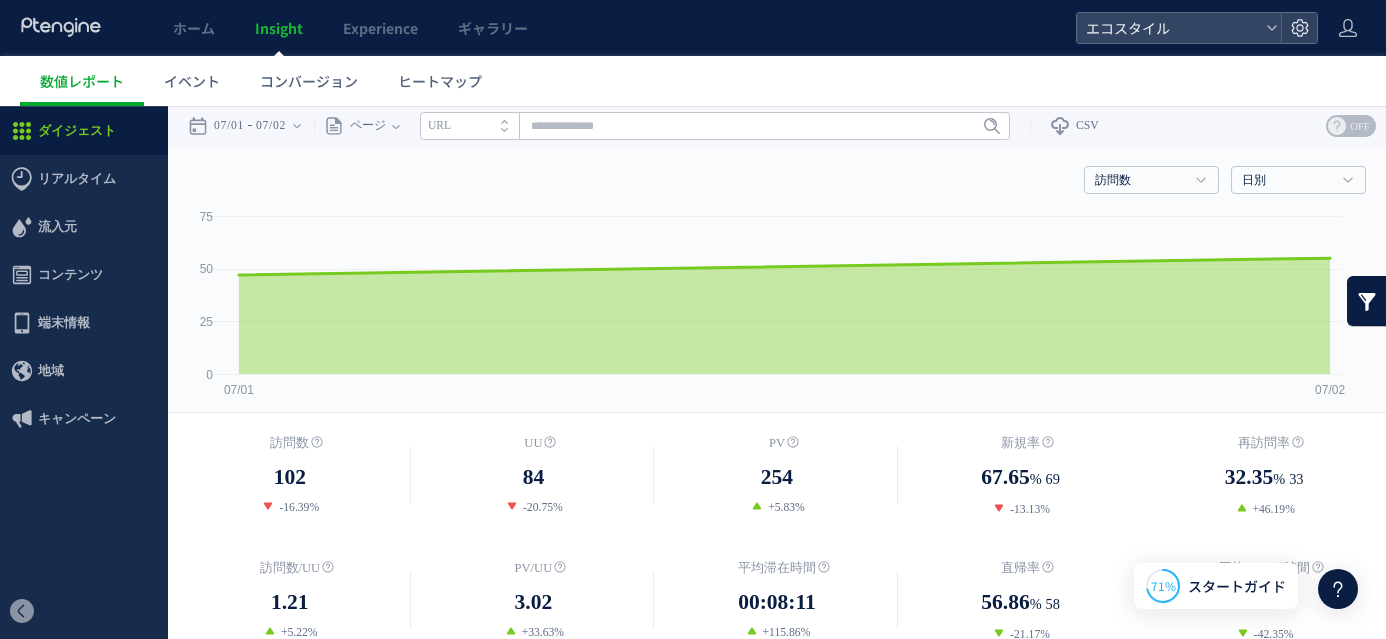 click on "ホーム" at bounding box center (194, 28) 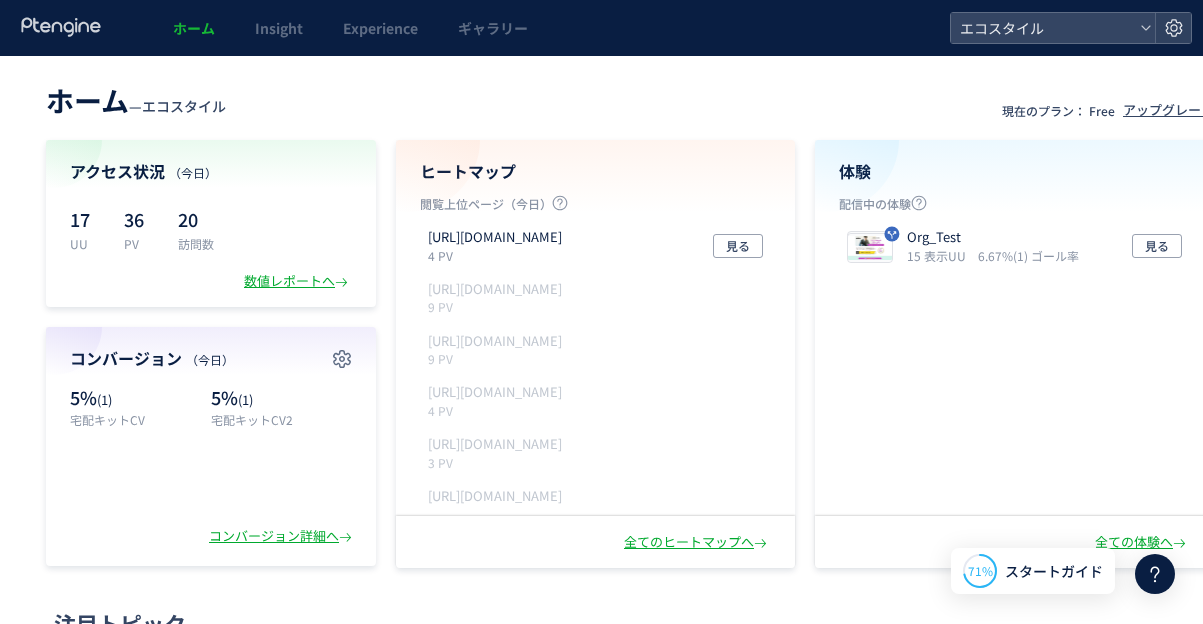 click on "ホーム" at bounding box center (194, 28) 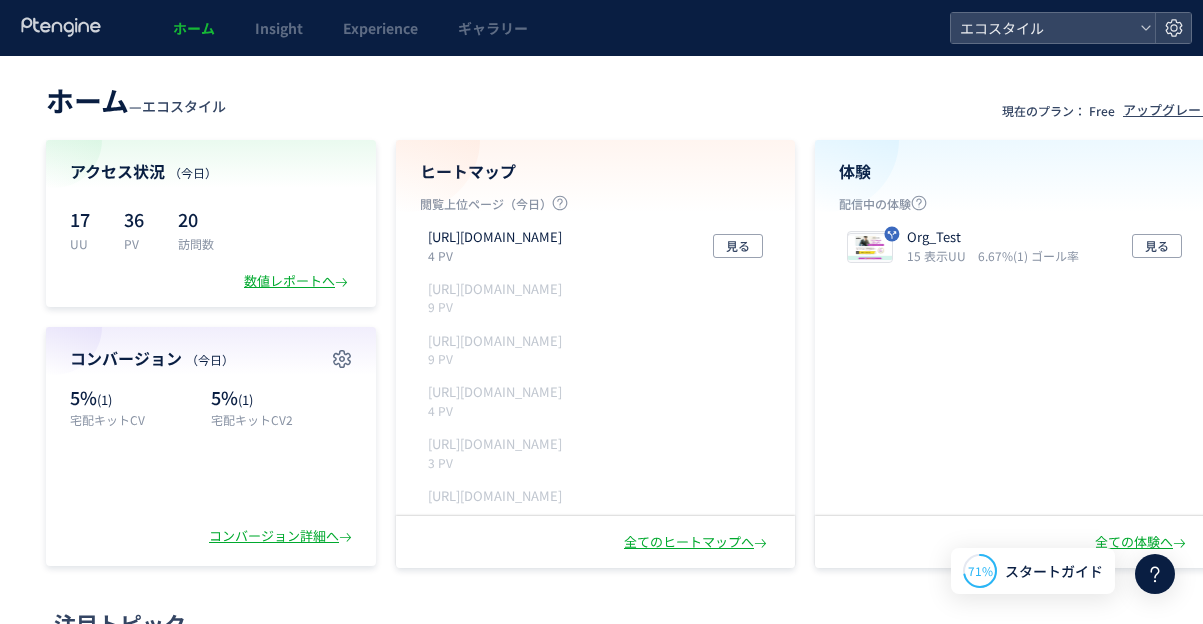 click on "ホーム" at bounding box center (194, 28) 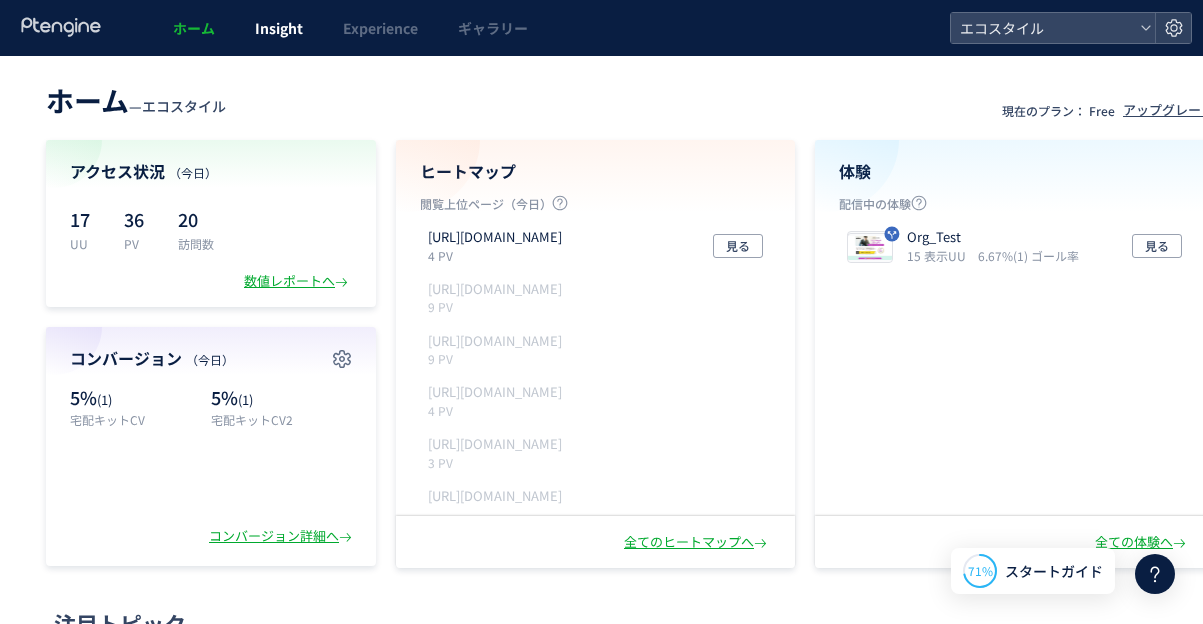 click on "Insight" 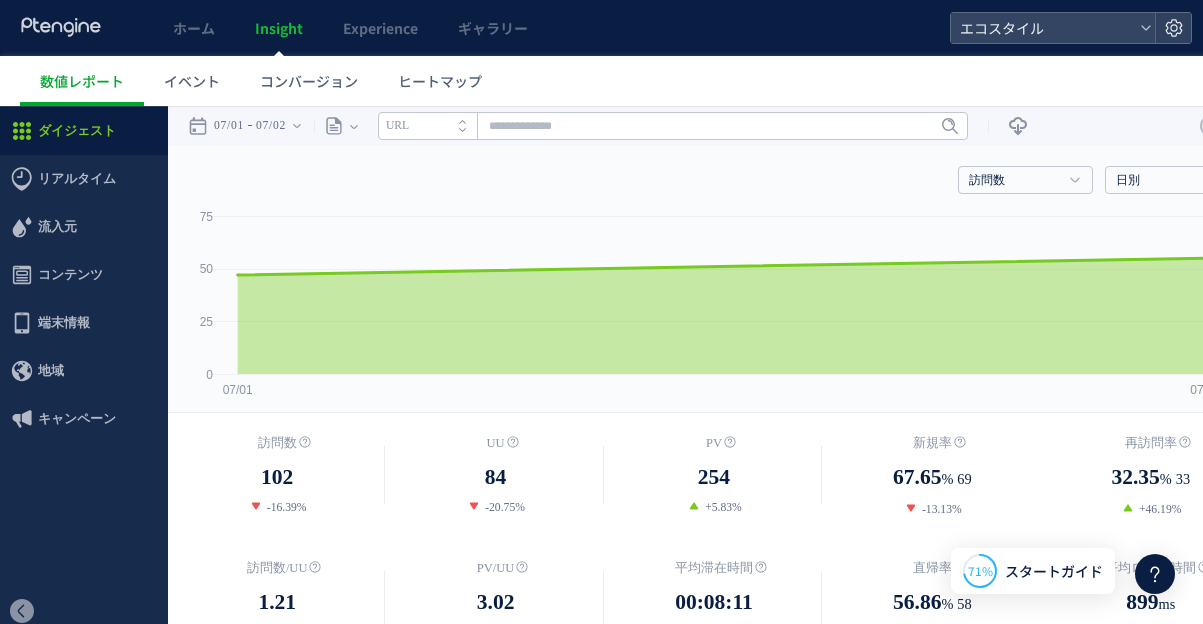 click on "ホーム" at bounding box center (194, 28) 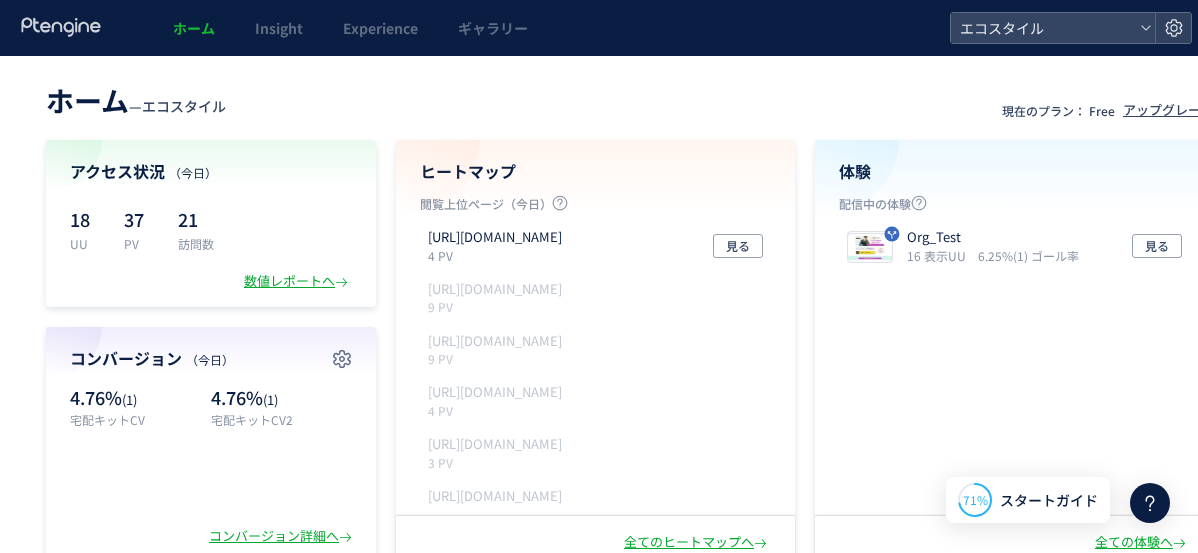 click on "ホーム" at bounding box center [194, 28] 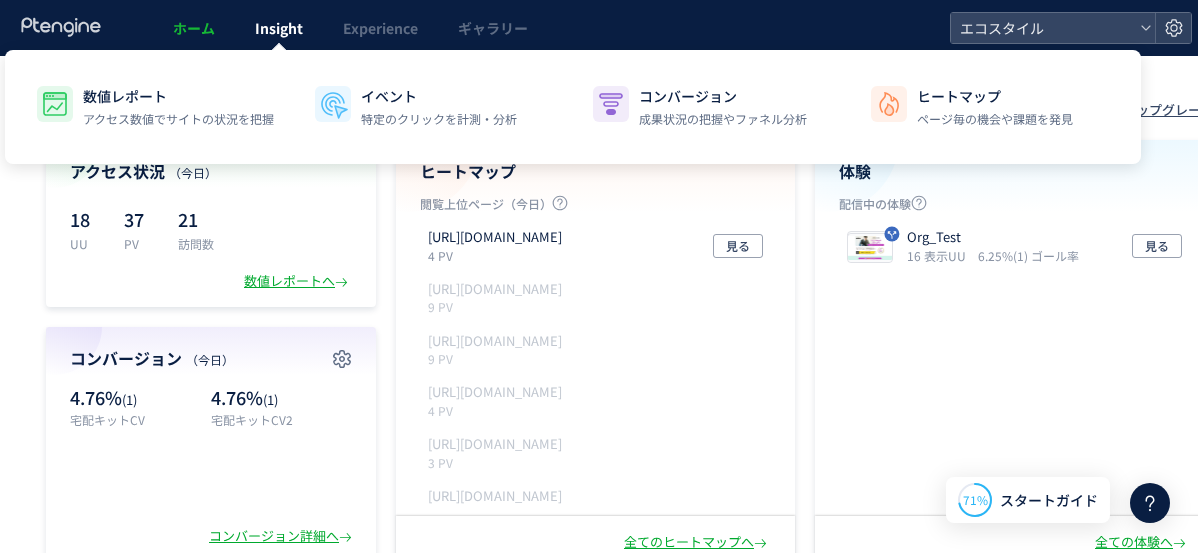 click on "Insight" at bounding box center [279, 28] 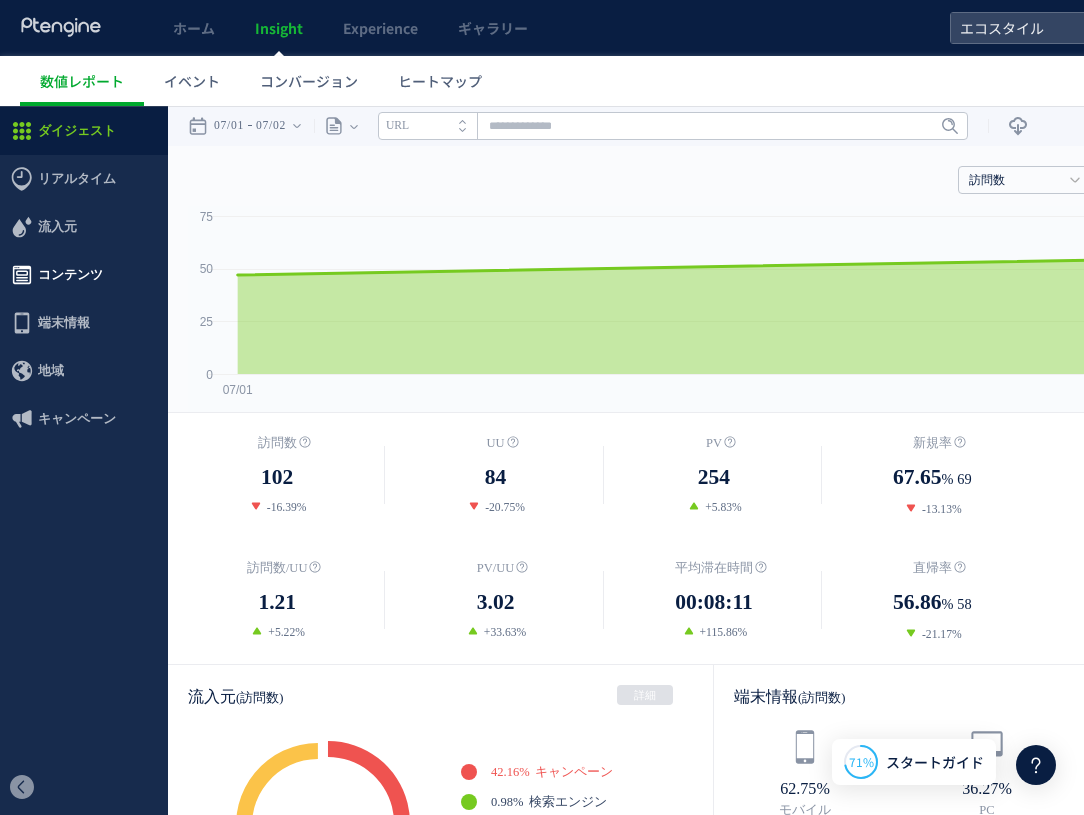 click on "コンテンツ" at bounding box center [70, 275] 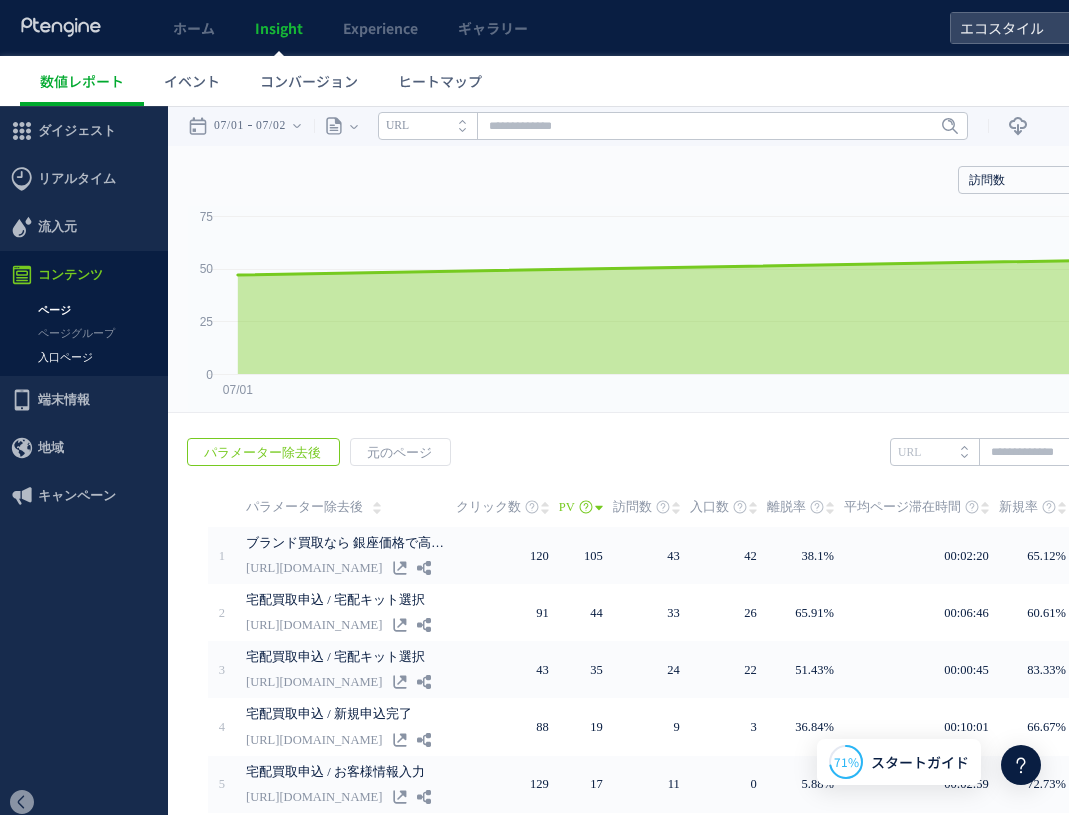 click on "入口ページ" at bounding box center [84, 357] 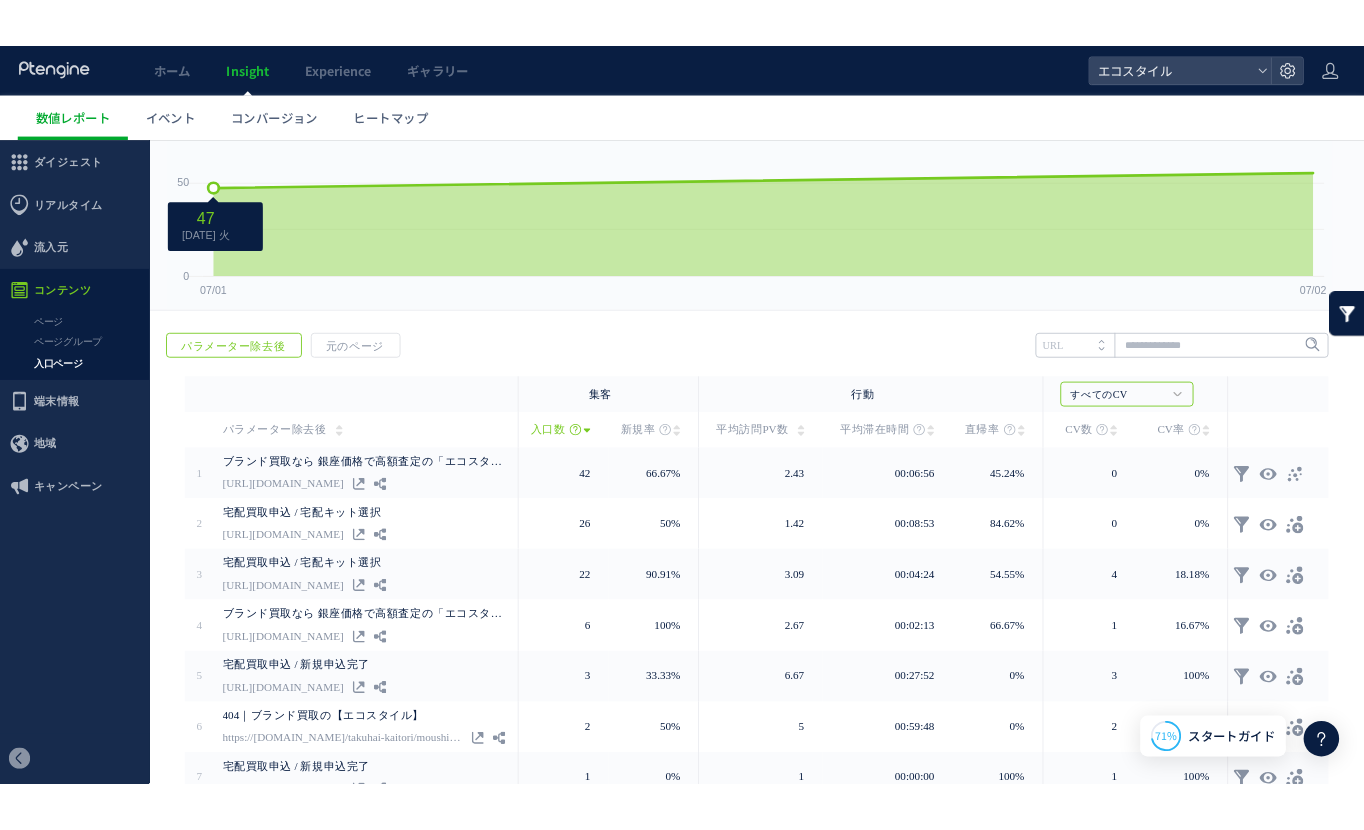 scroll, scrollTop: 114, scrollLeft: 0, axis: vertical 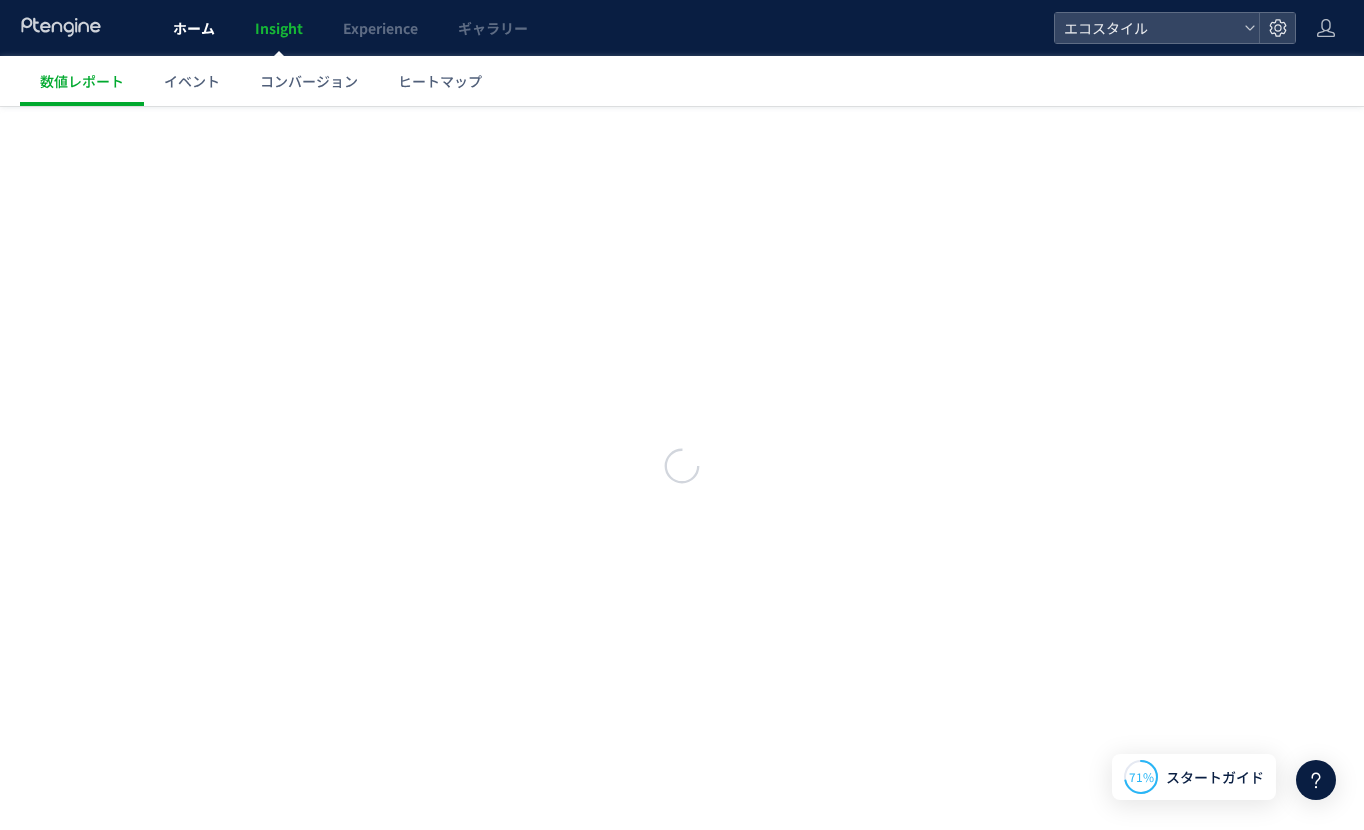 click on "ホーム" at bounding box center [194, 28] 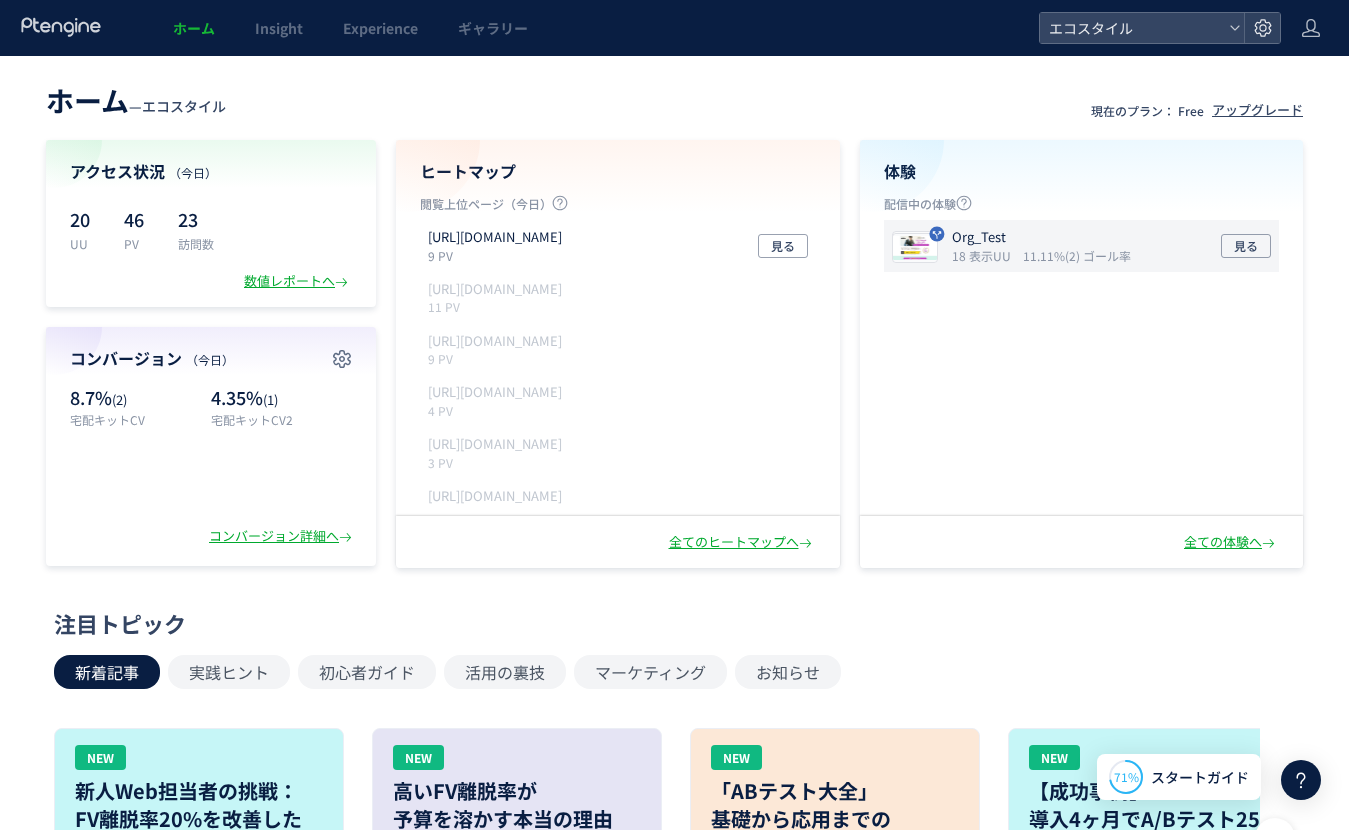 click on "Org_Test 18 表示UU 11.11%(2) ゴール率 見る" 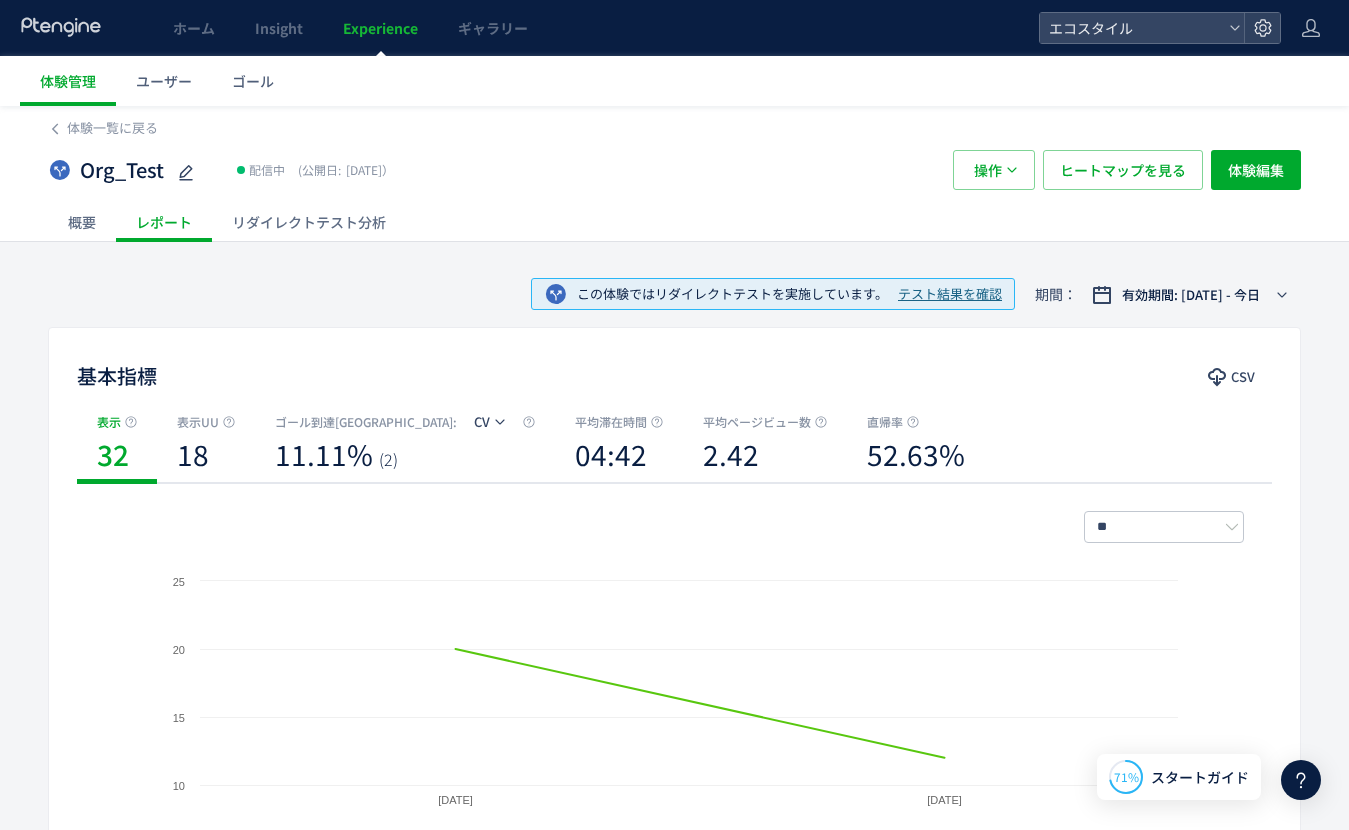 click on "リダイレクトテスト分析" 